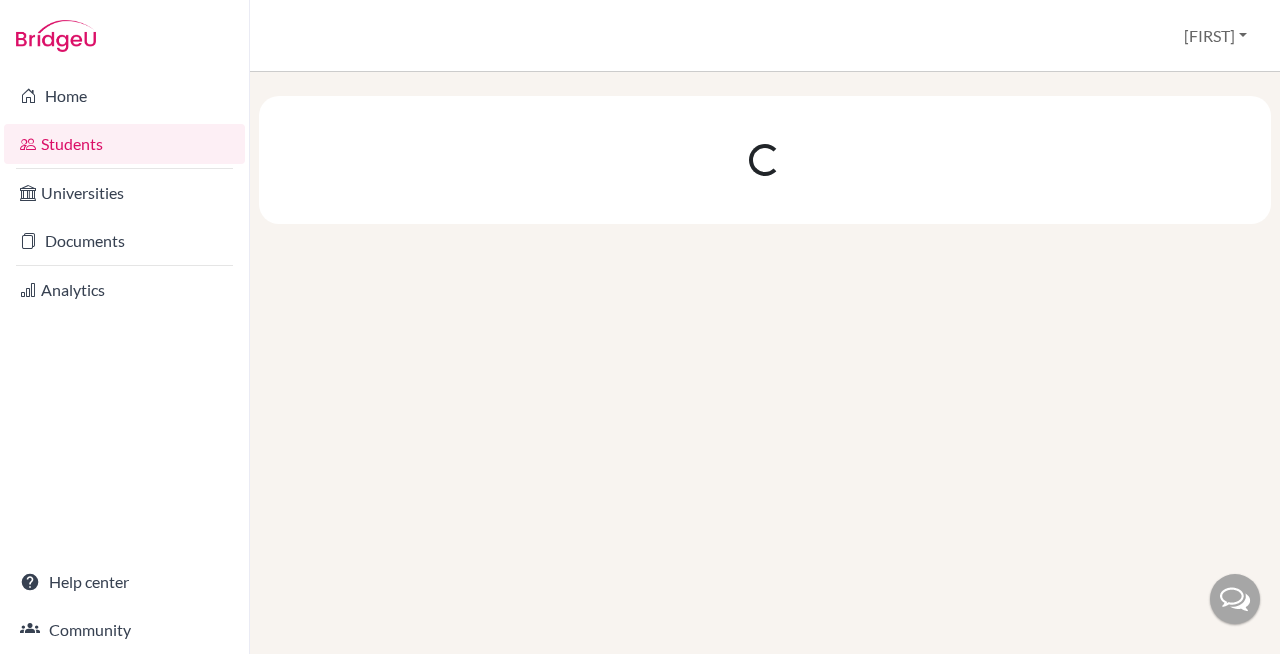 scroll, scrollTop: 0, scrollLeft: 0, axis: both 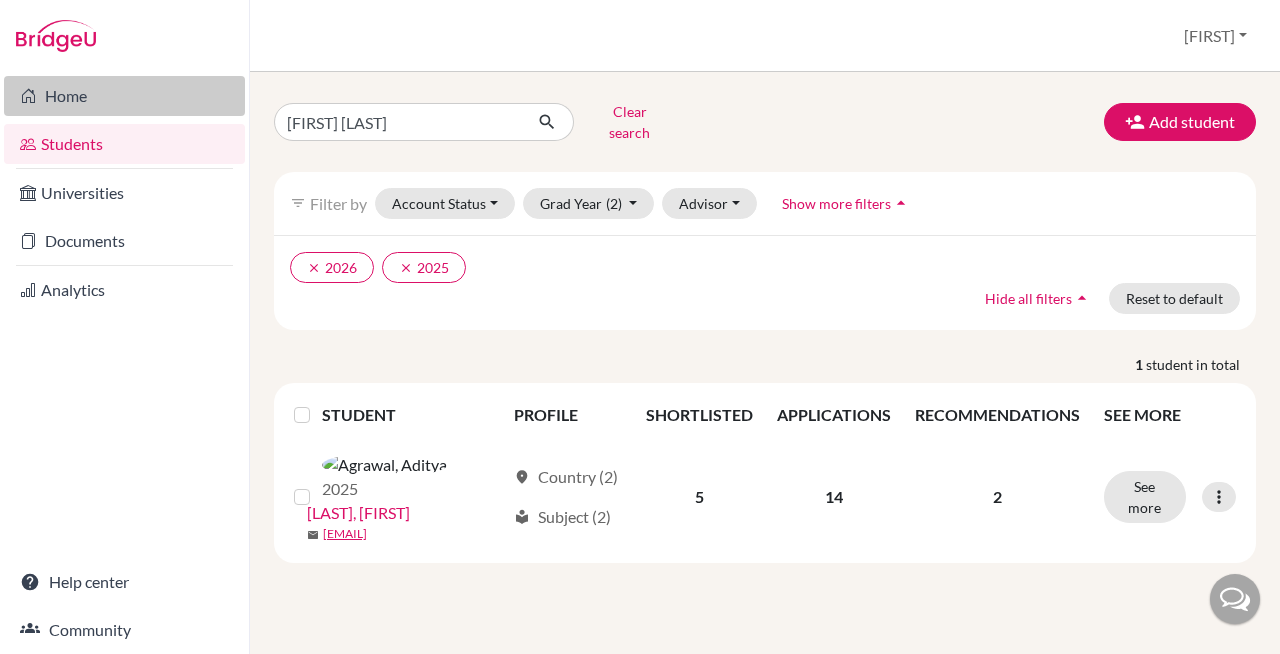 click on "Home" at bounding box center (124, 96) 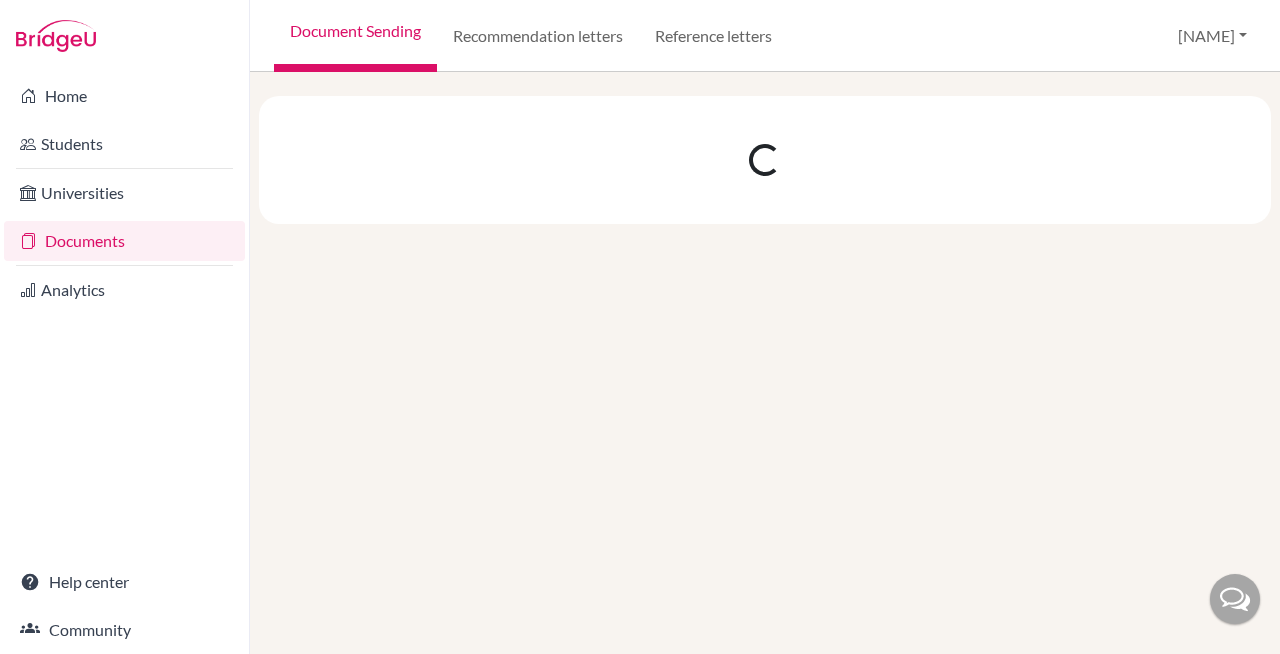 scroll, scrollTop: 0, scrollLeft: 0, axis: both 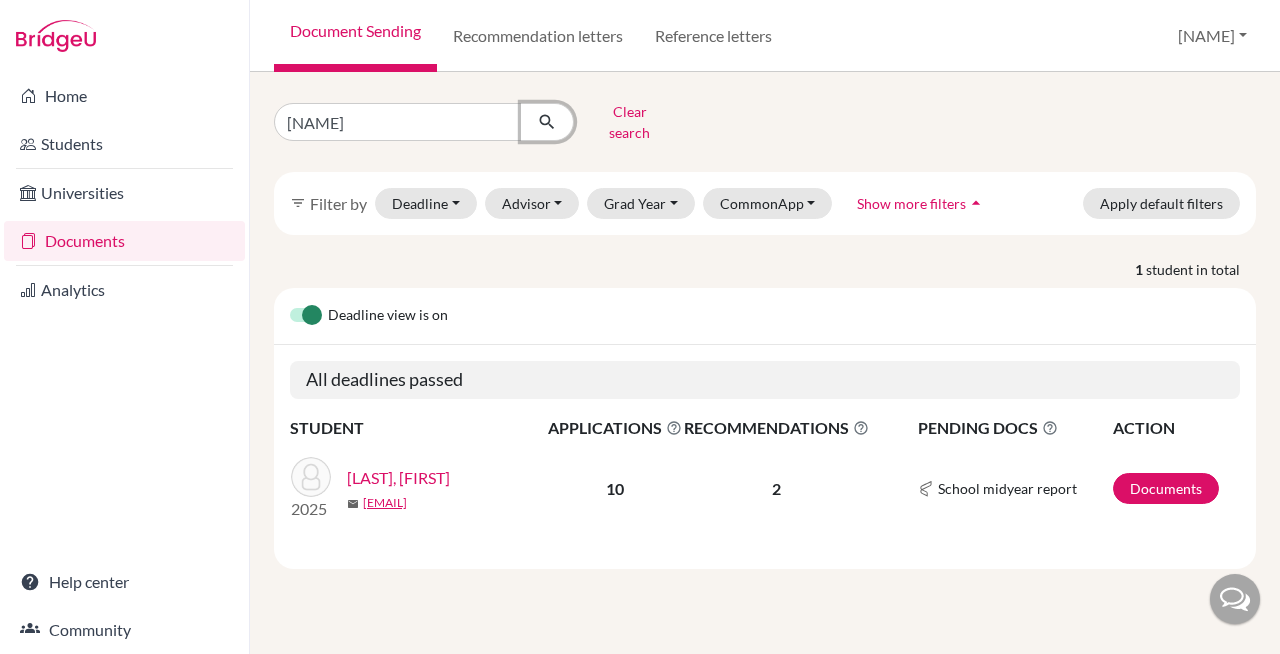 click at bounding box center [547, 122] 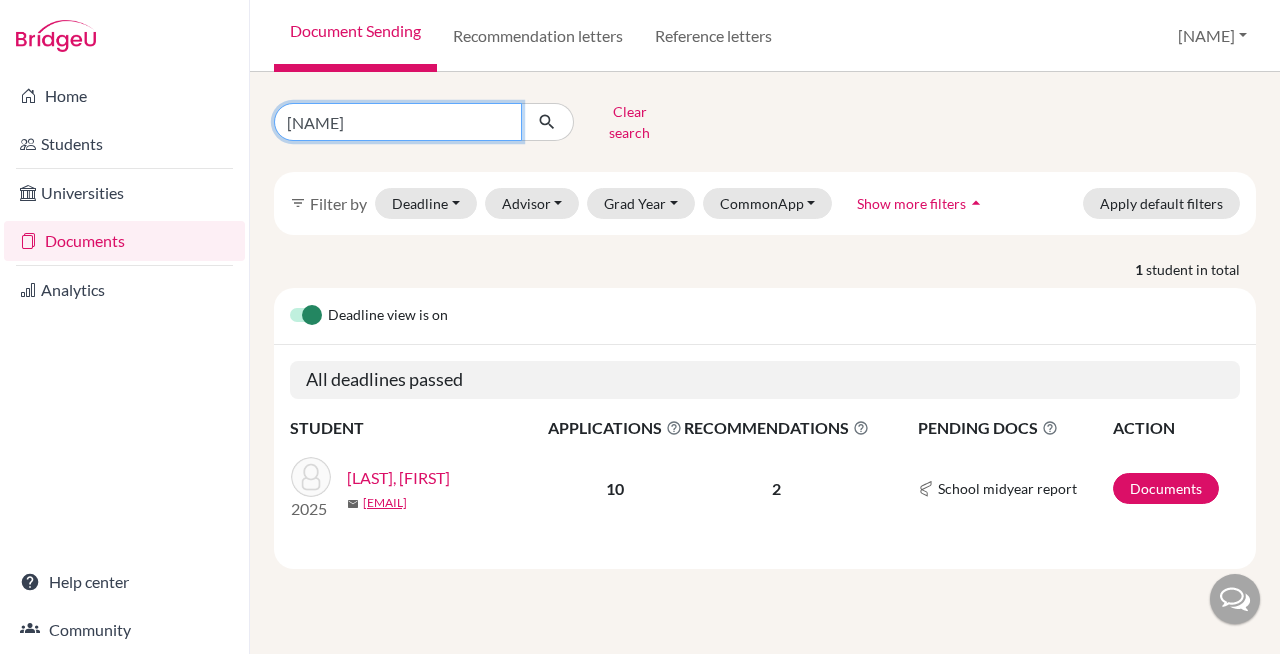 drag, startPoint x: 418, startPoint y: 118, endPoint x: 260, endPoint y: 106, distance: 158.45505 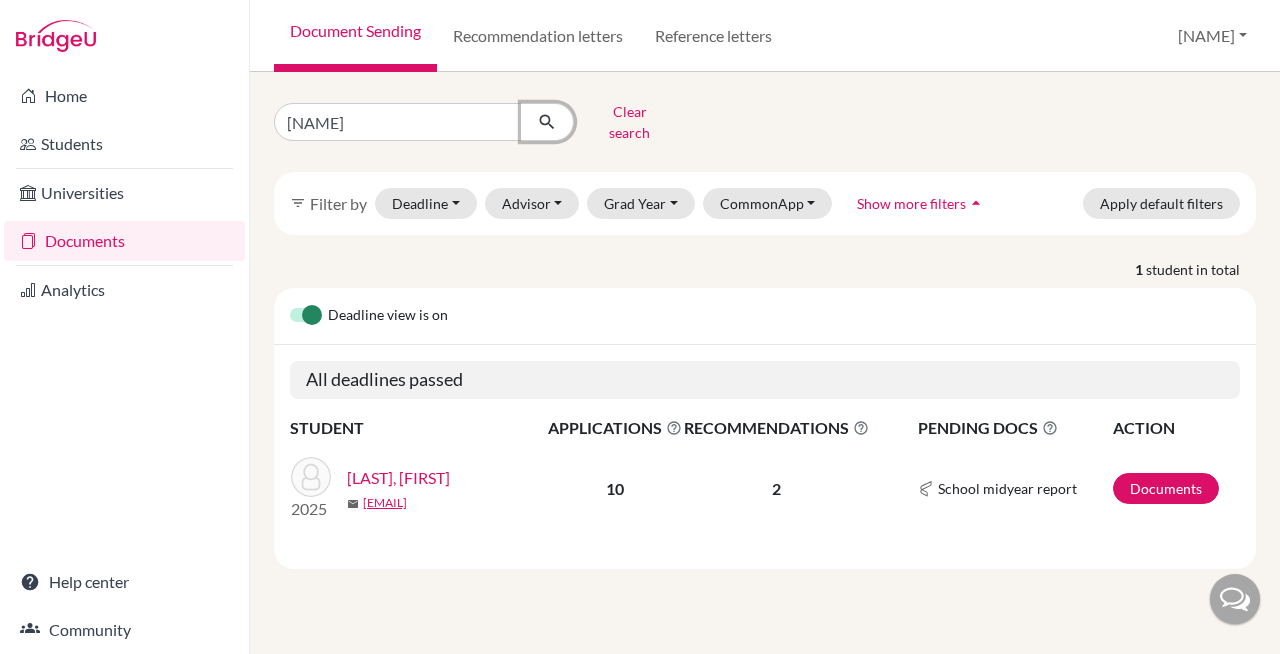 click at bounding box center (547, 122) 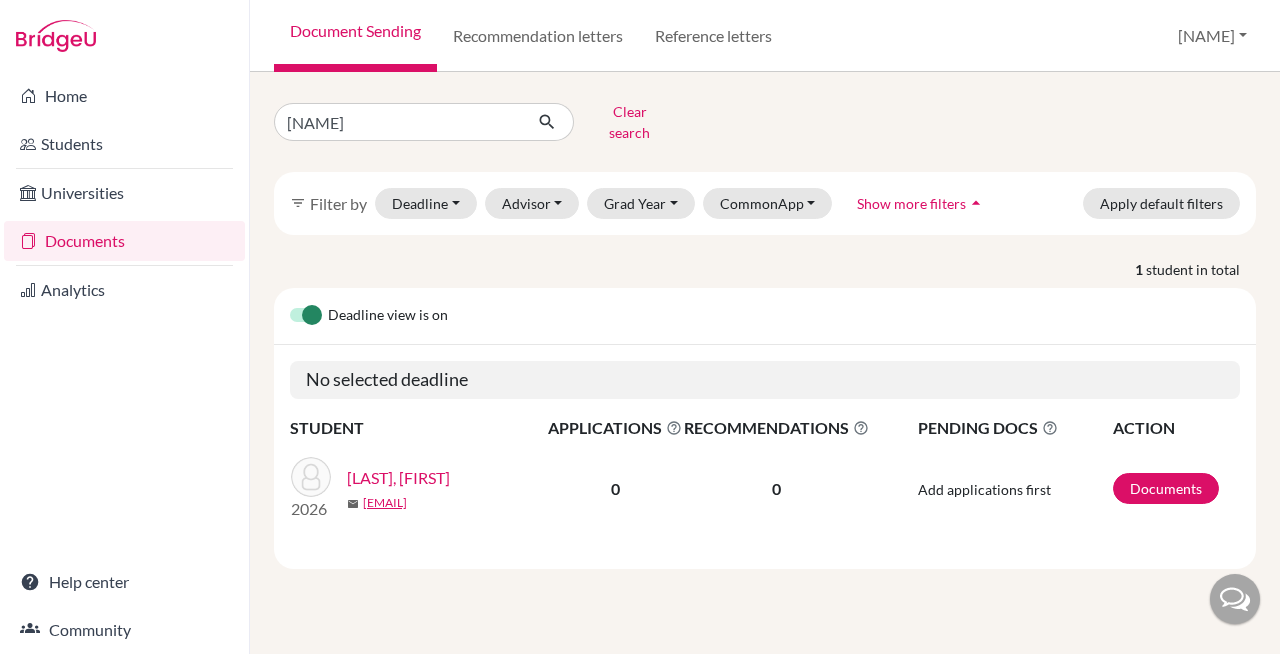 click on "[LAST], [FIRST]" at bounding box center (398, 478) 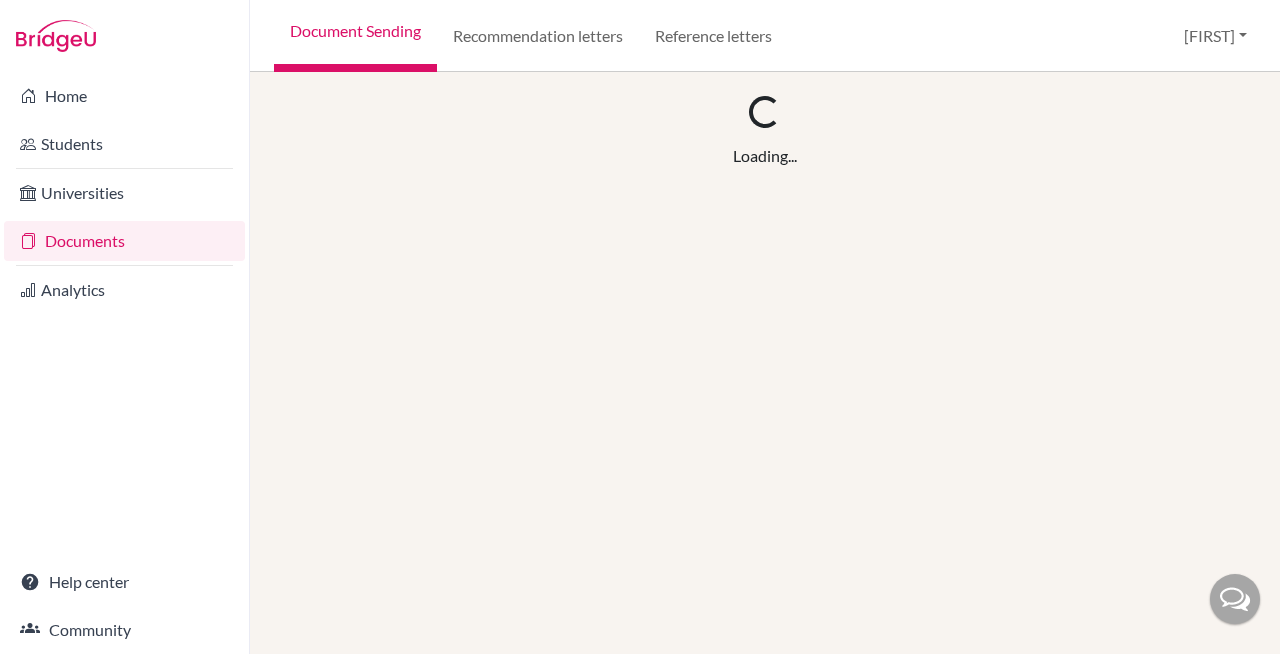 scroll, scrollTop: 0, scrollLeft: 0, axis: both 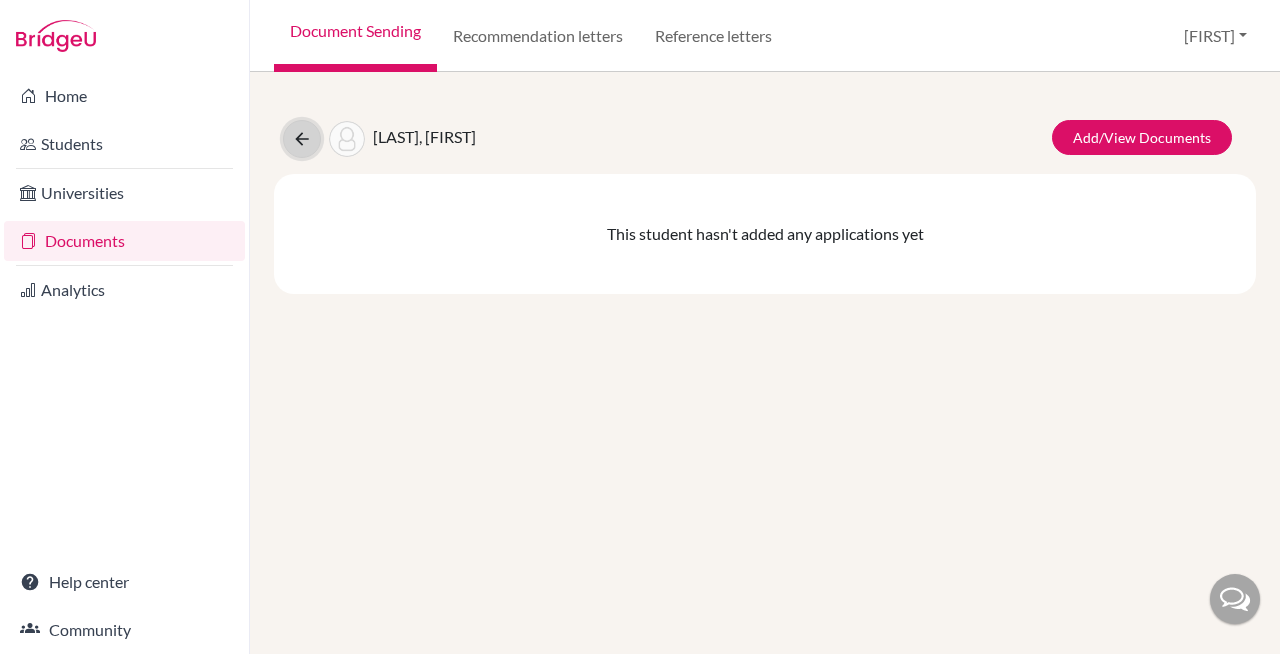 click at bounding box center (302, 139) 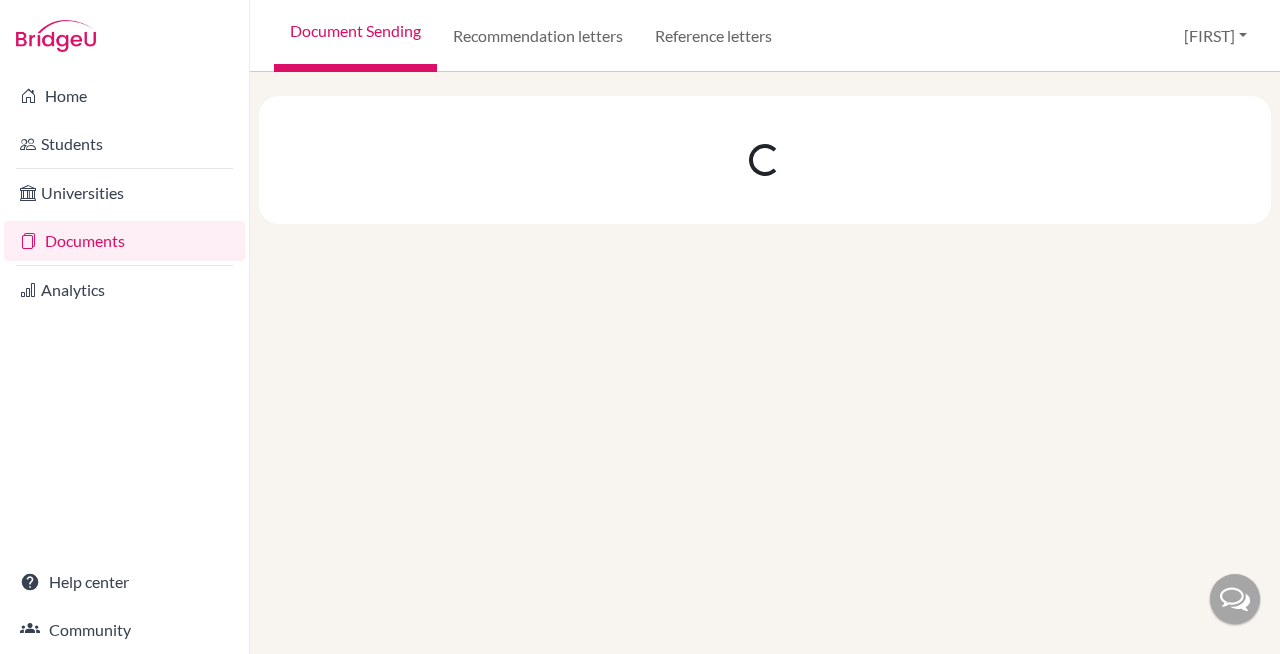 scroll, scrollTop: 0, scrollLeft: 0, axis: both 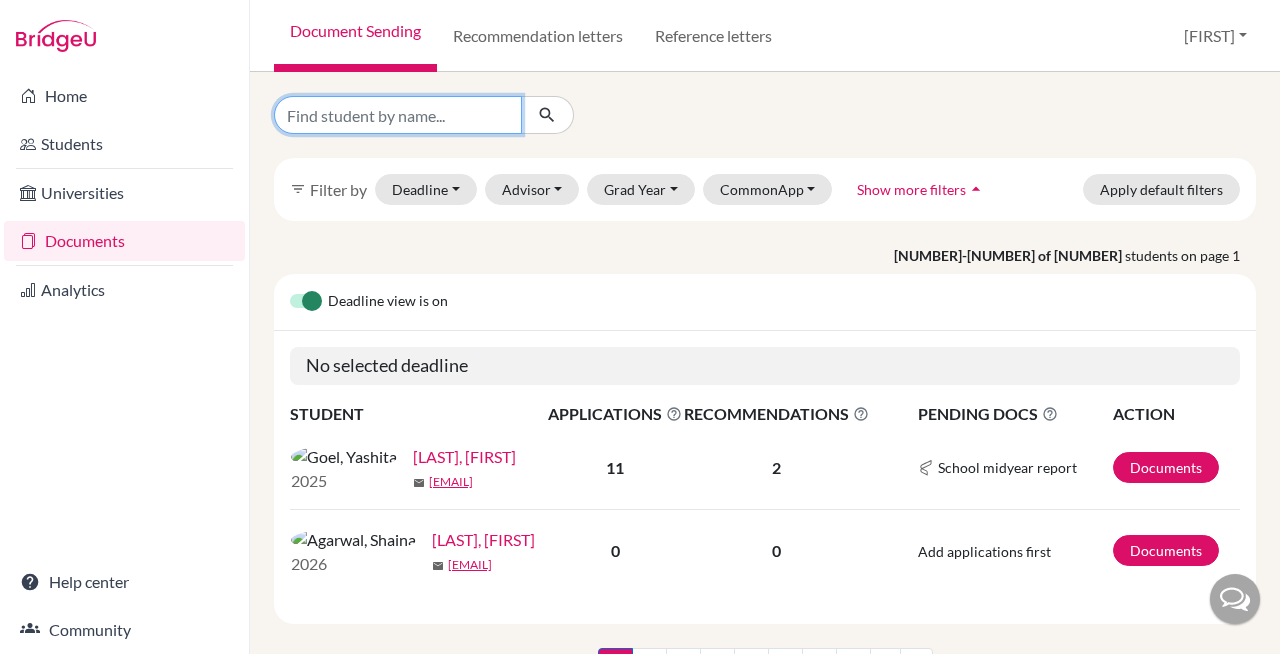 click at bounding box center [398, 115] 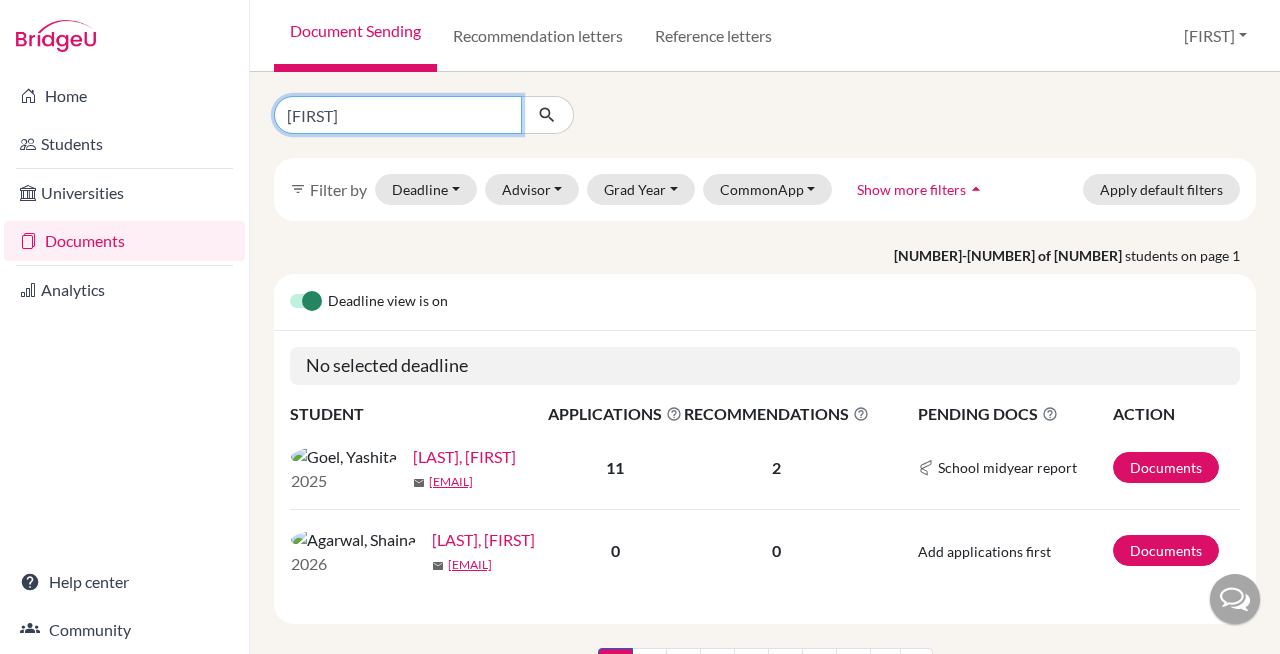 type on "Jeeya" 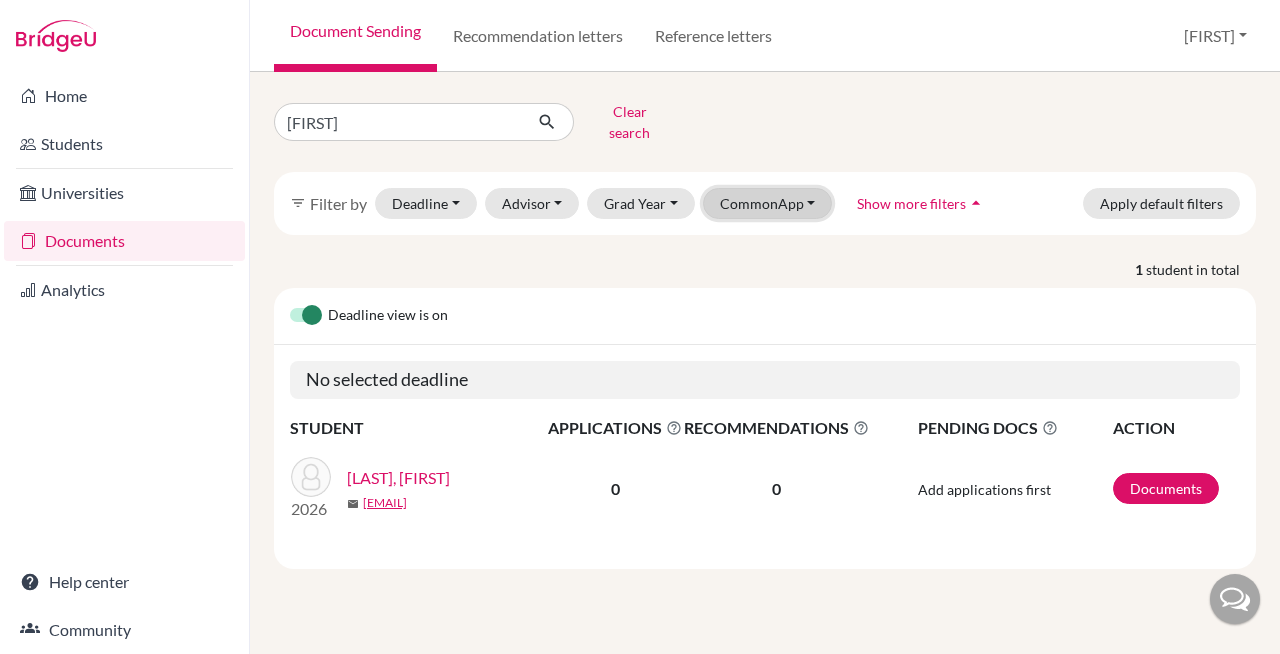 click on "CommonApp" at bounding box center [768, 203] 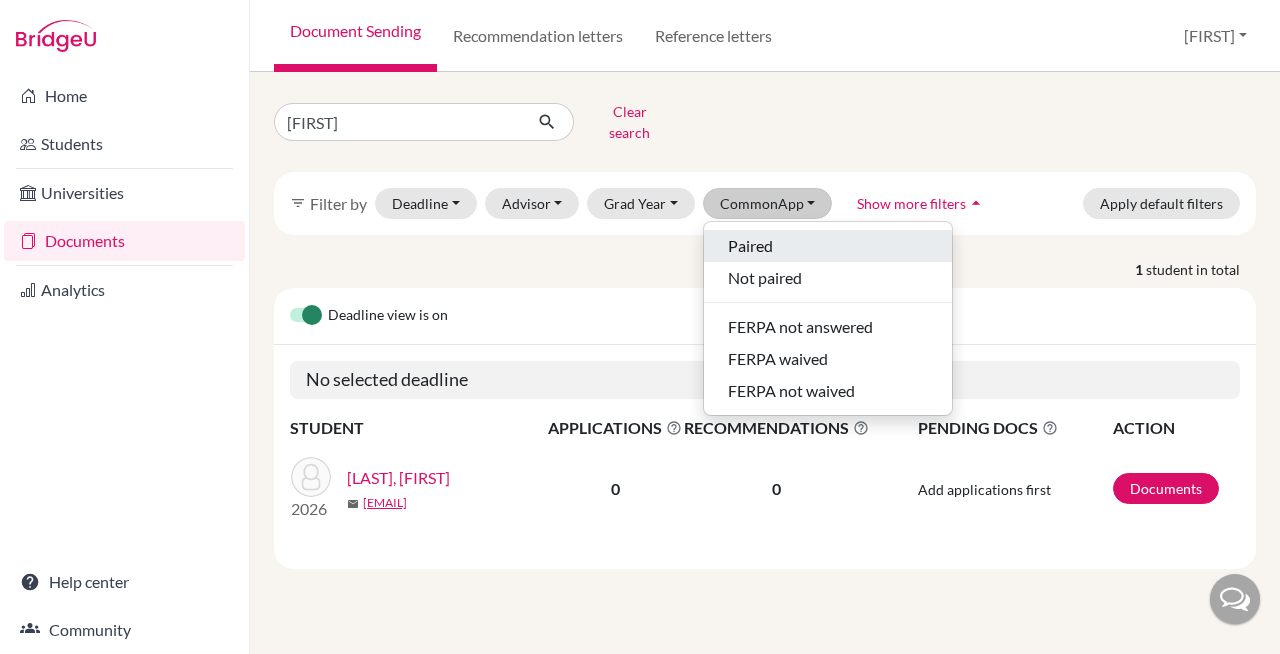 click on "Paired" at bounding box center [750, 246] 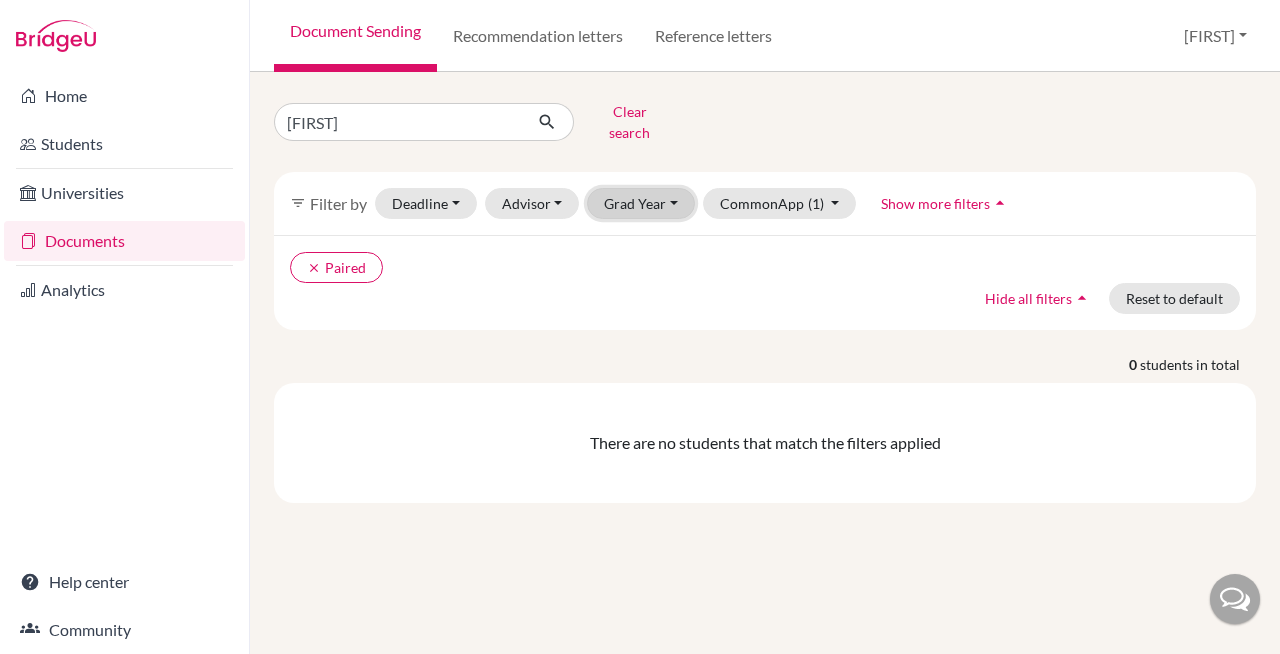 click on "Grad Year" at bounding box center (641, 203) 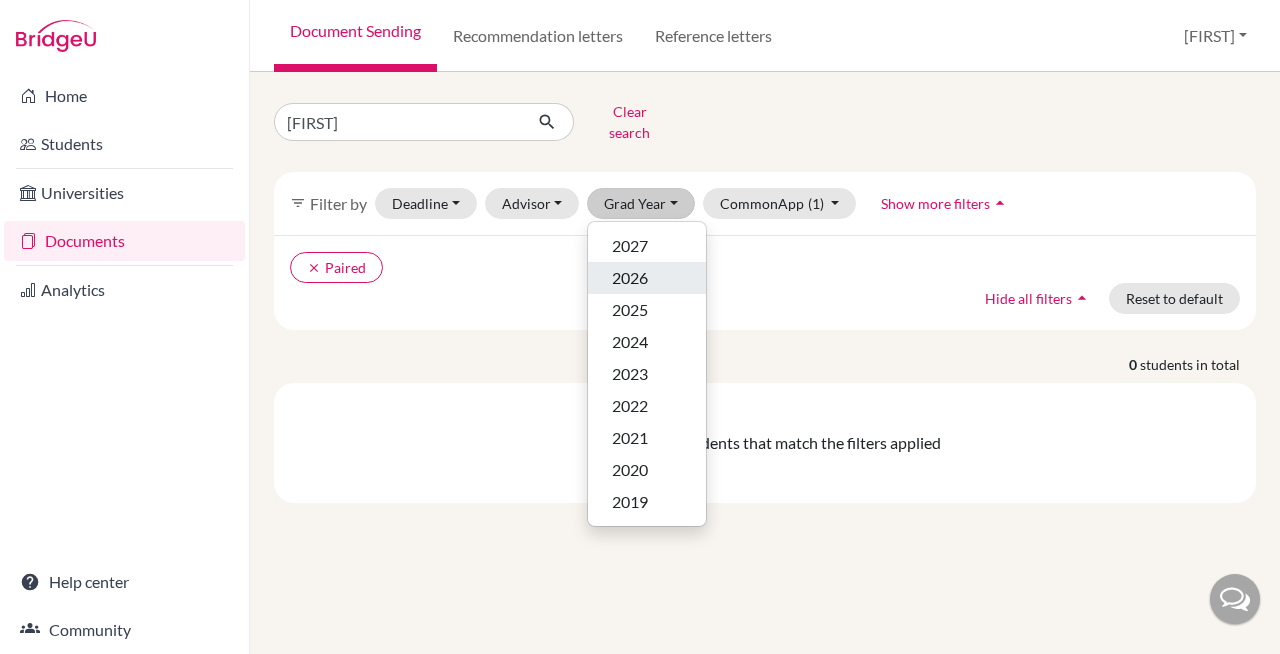 click on "2026" at bounding box center [647, 278] 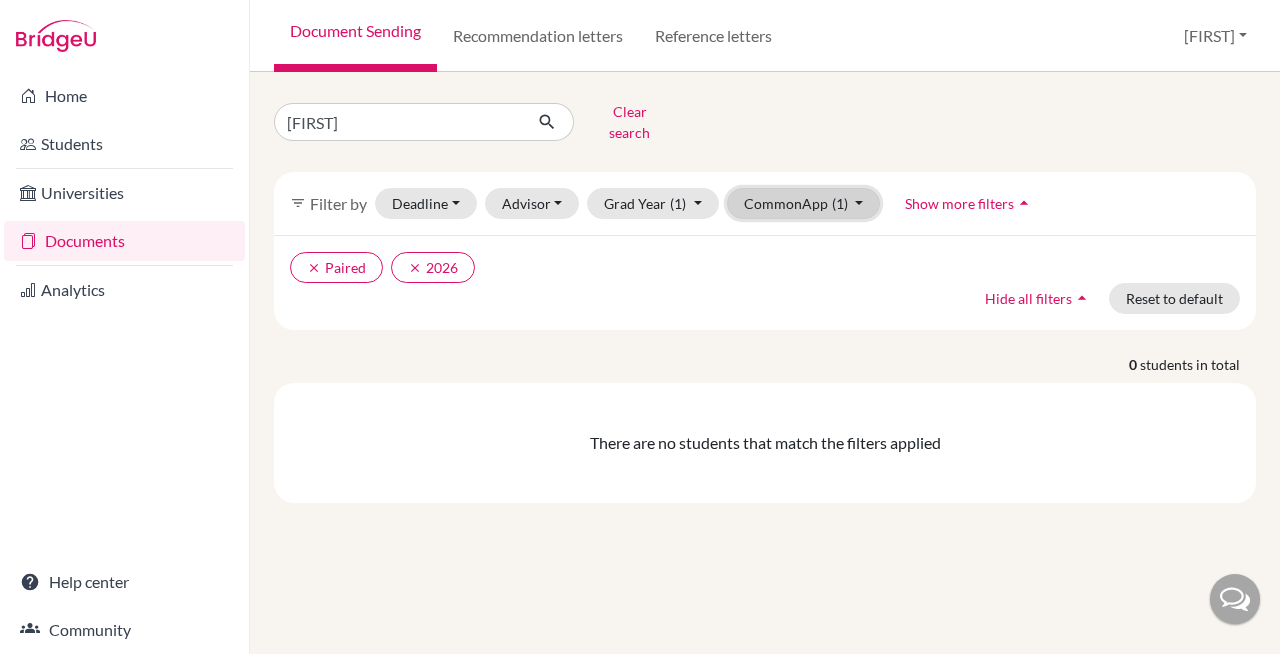click on "CommonApp (1)" at bounding box center [804, 203] 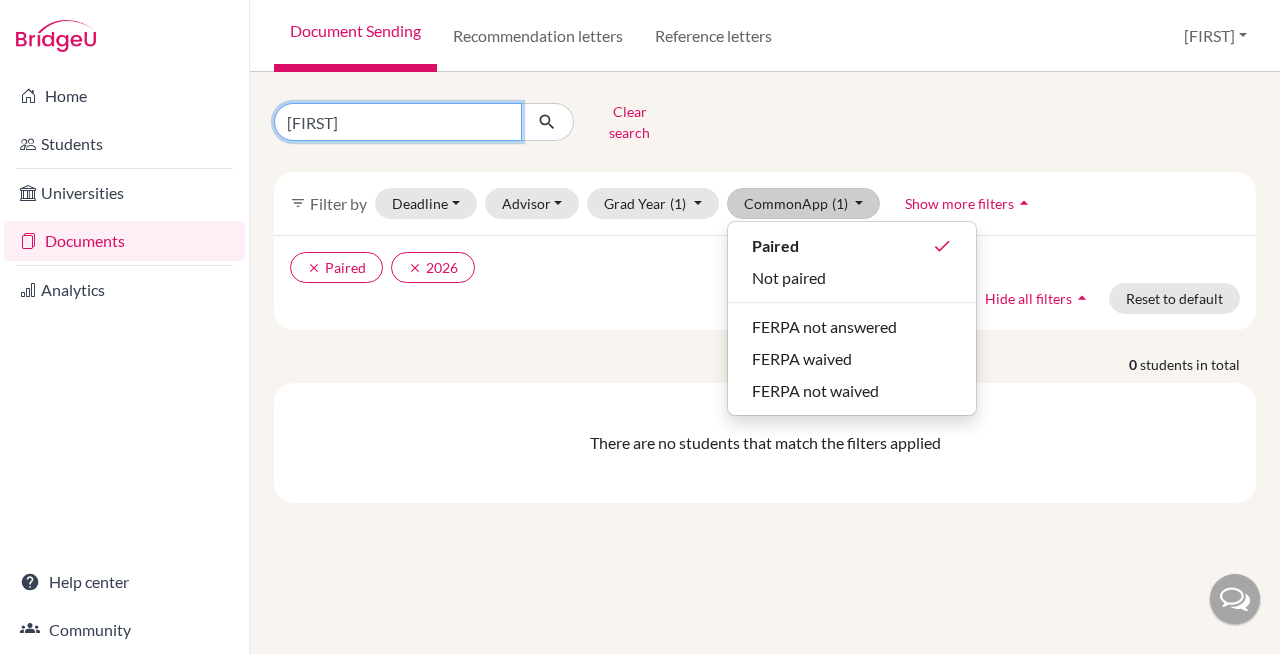 click on "[FIRST]" at bounding box center [398, 122] 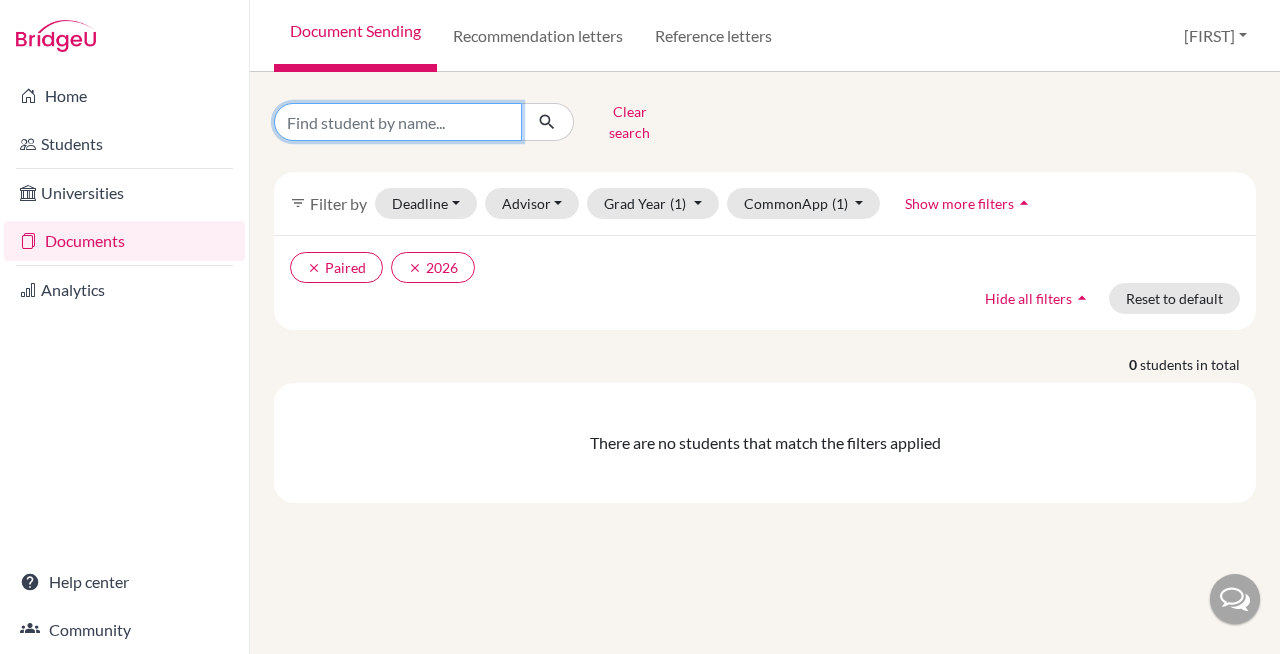 type 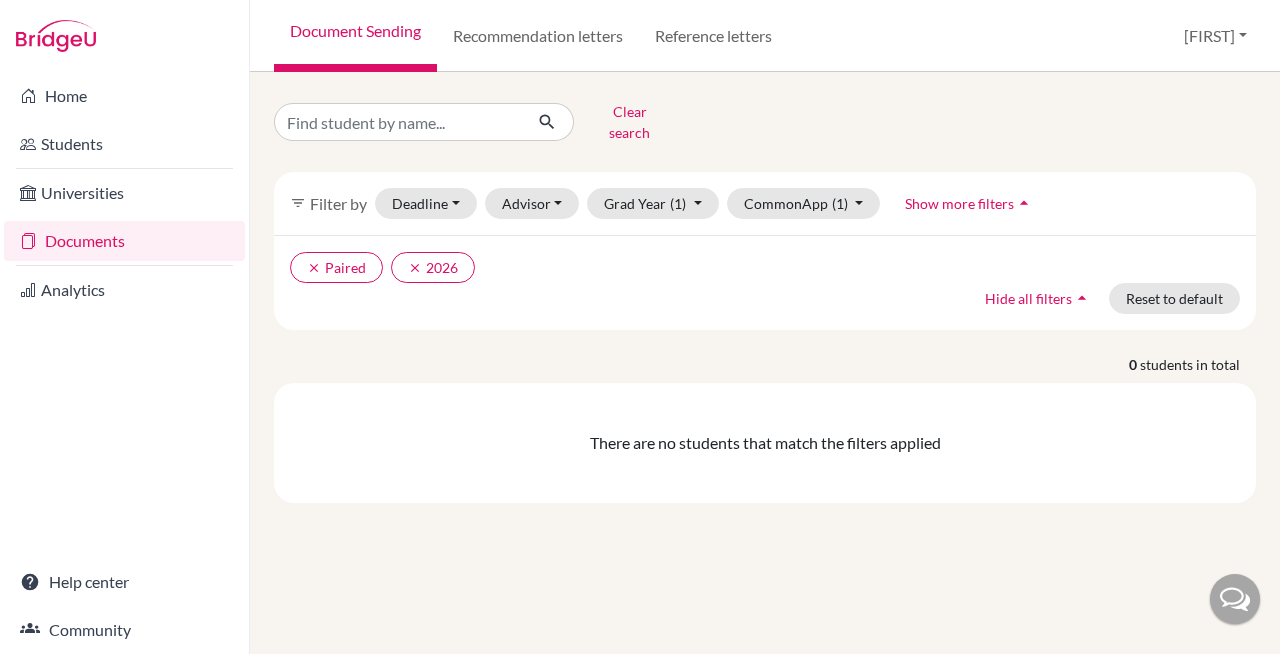 click on "Documents" at bounding box center (124, 241) 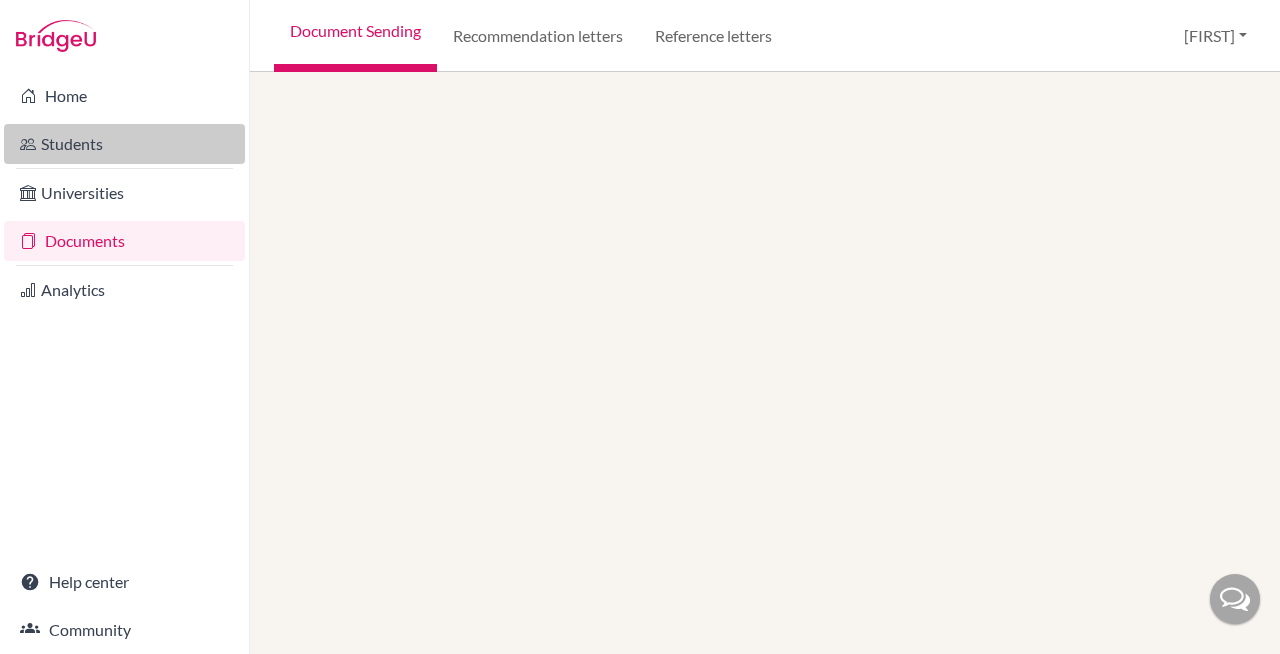 scroll, scrollTop: 0, scrollLeft: 0, axis: both 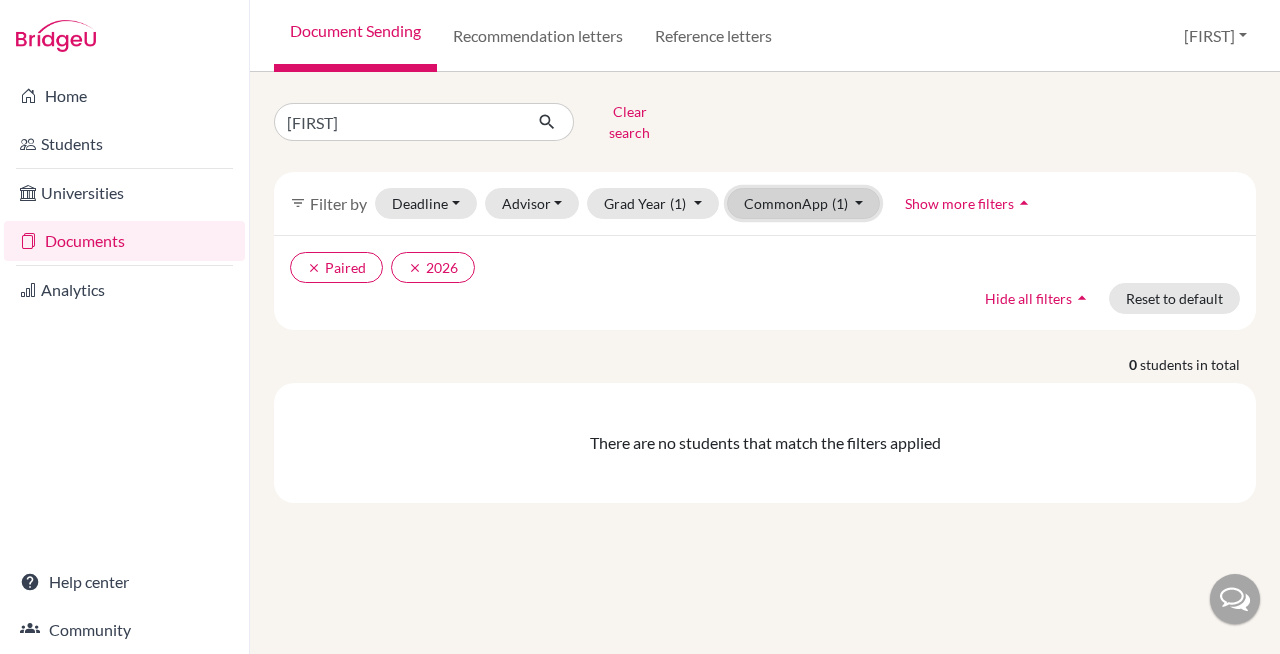 click on "CommonApp (1)" at bounding box center (804, 203) 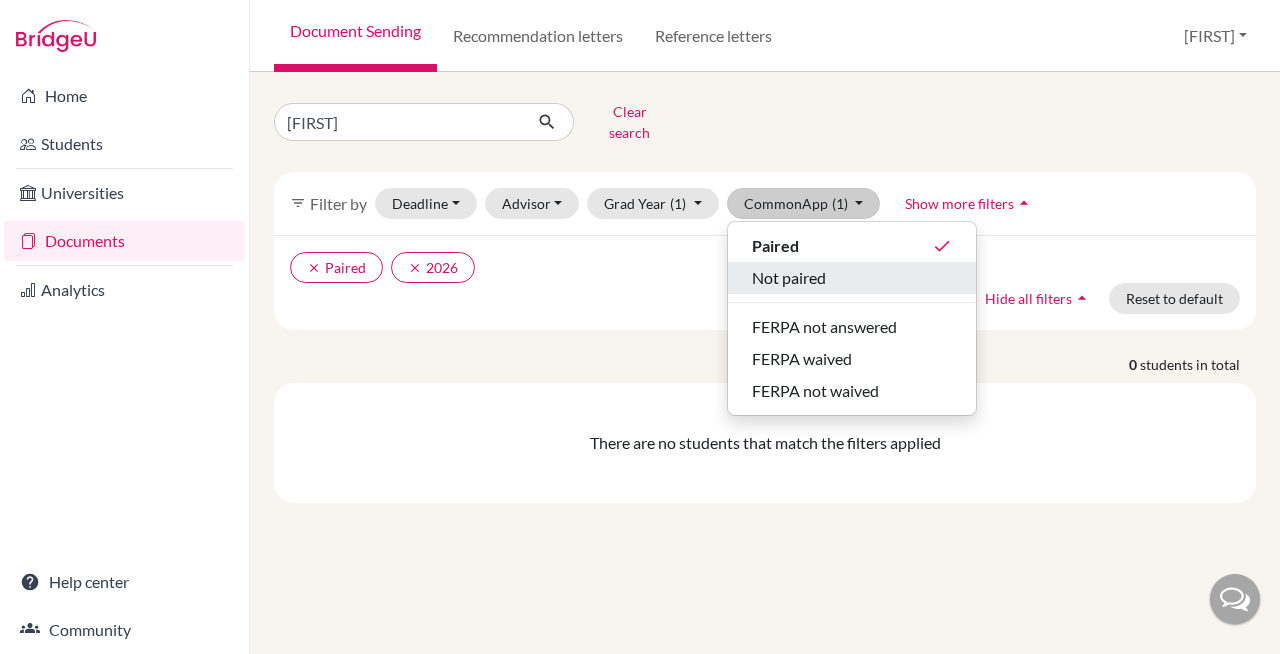 click on "Not paired" at bounding box center (852, 278) 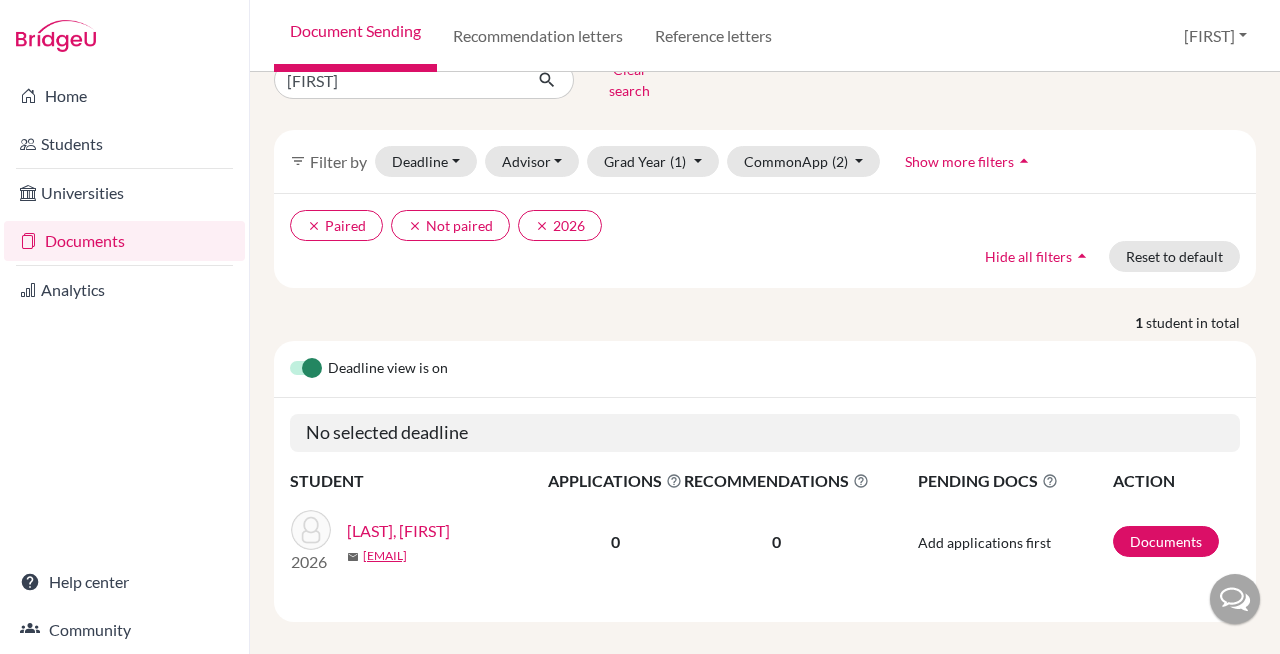 scroll, scrollTop: 43, scrollLeft: 0, axis: vertical 